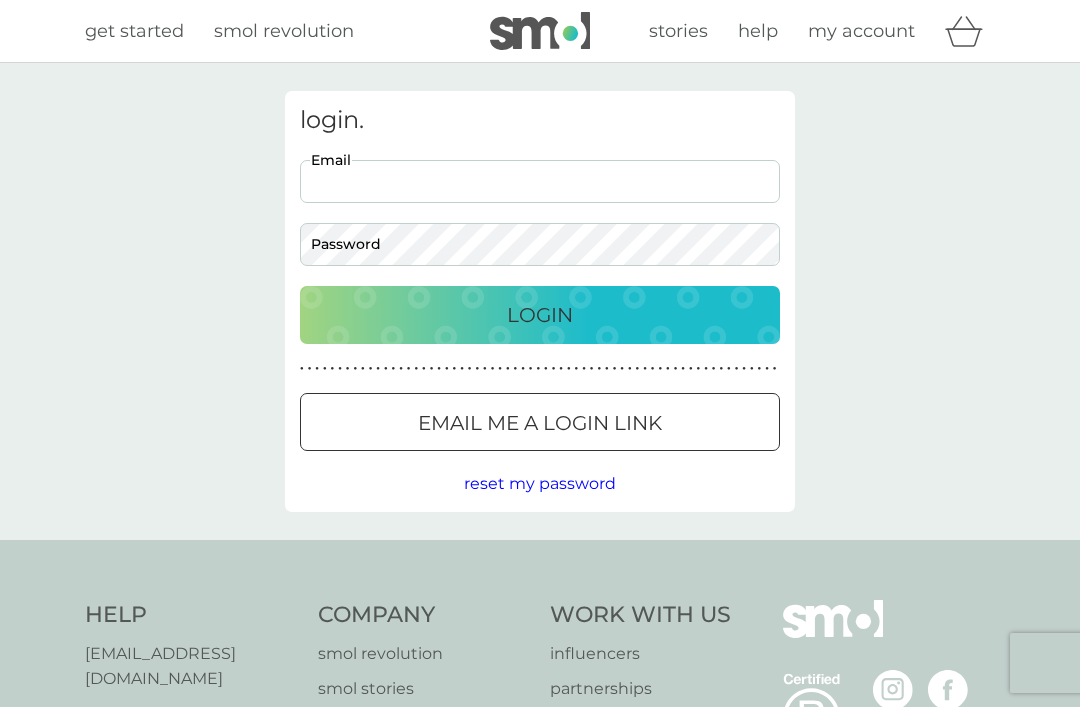 scroll, scrollTop: 0, scrollLeft: 0, axis: both 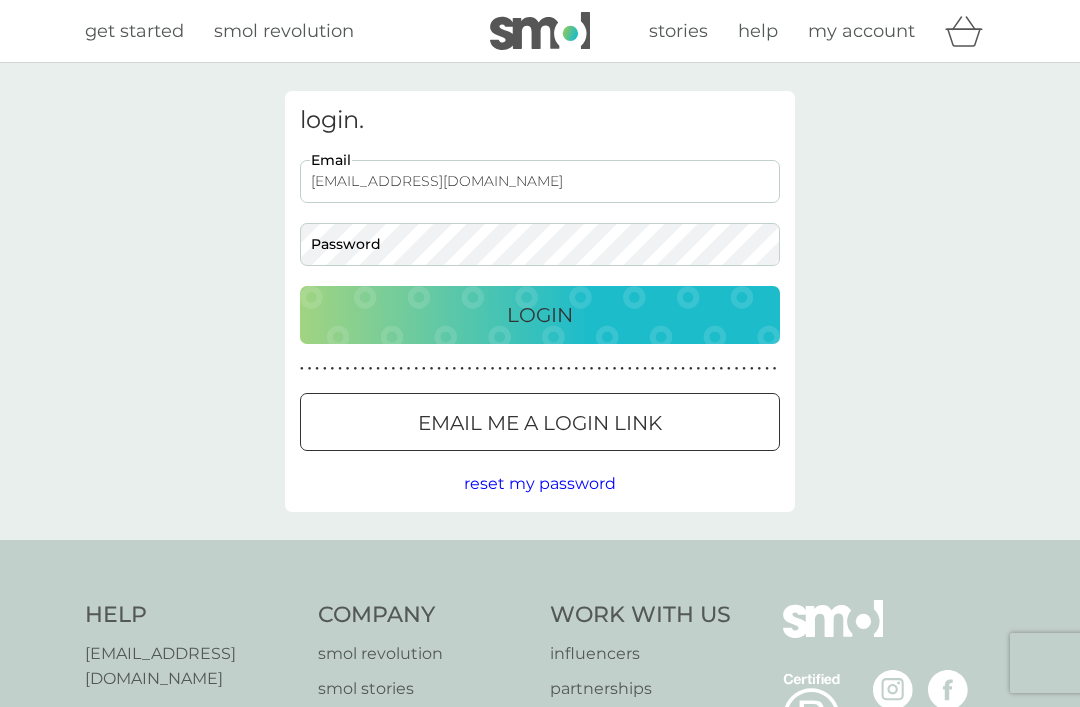 click on "Login" at bounding box center [540, 315] 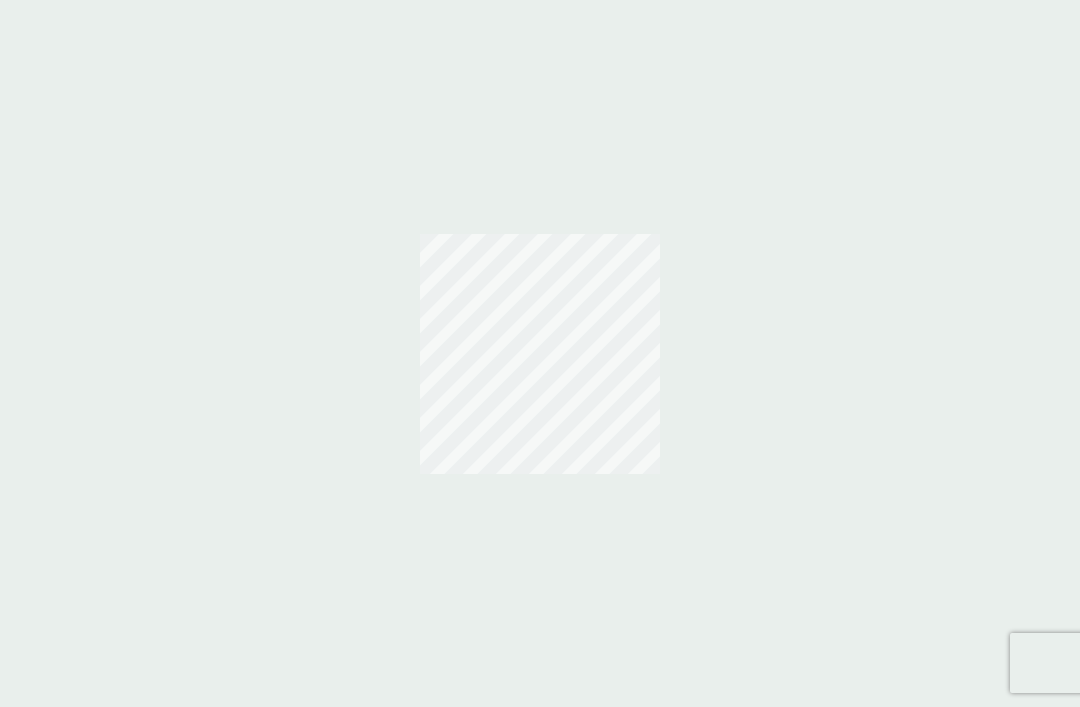 scroll, scrollTop: 0, scrollLeft: 0, axis: both 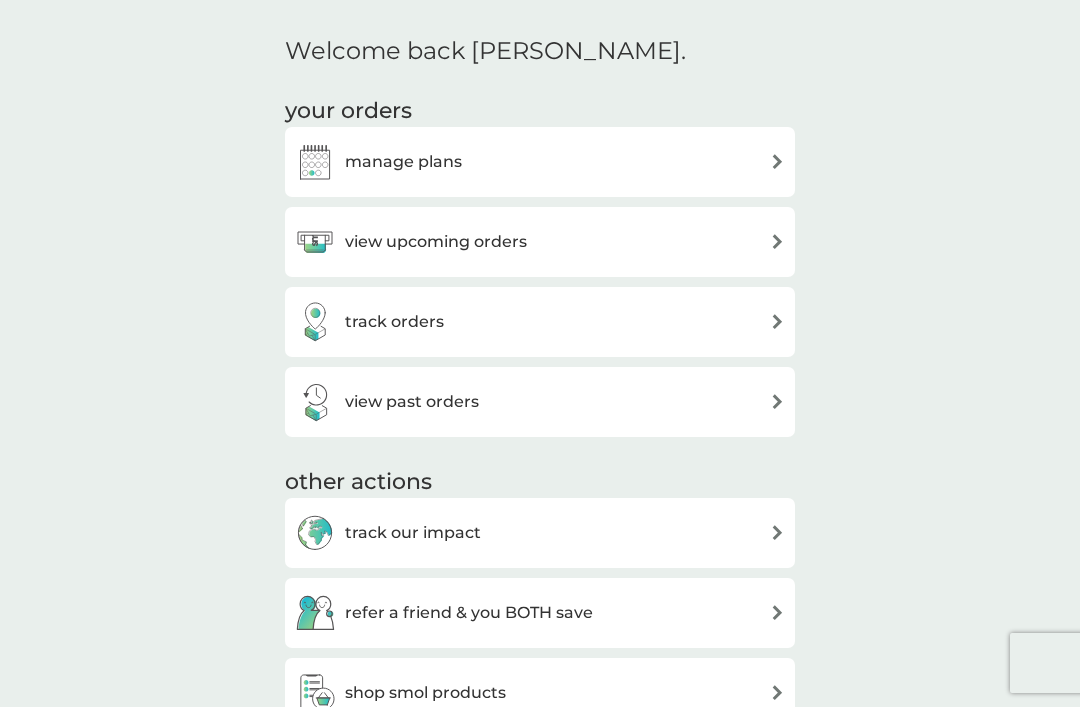 click at bounding box center (777, 241) 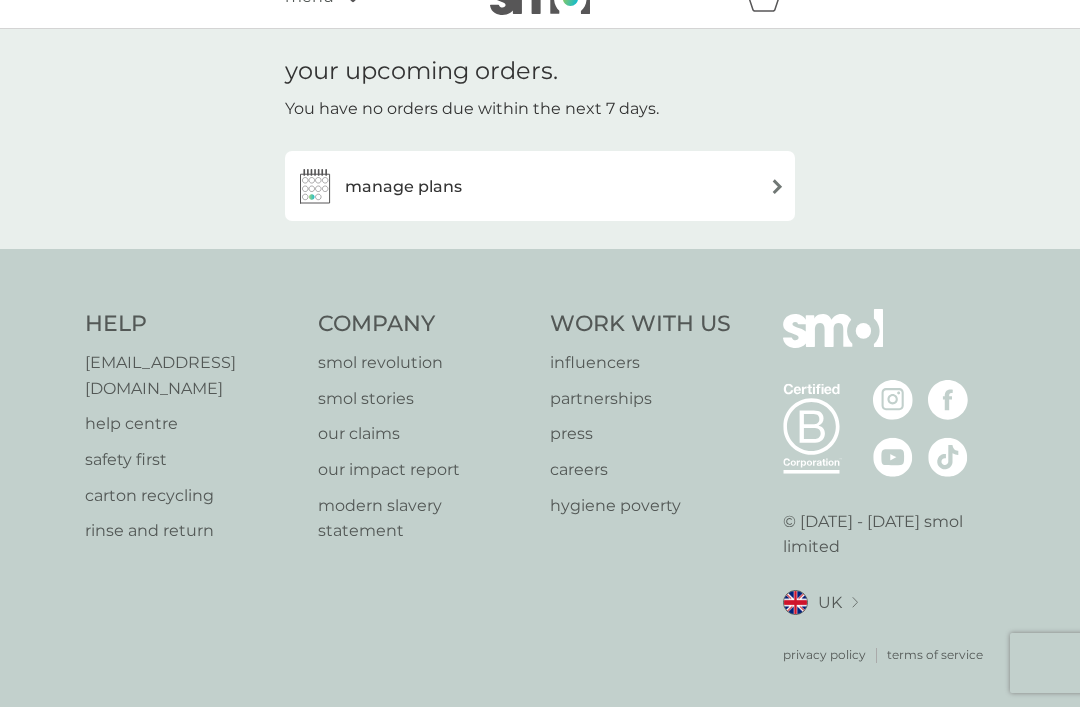 scroll, scrollTop: 0, scrollLeft: 0, axis: both 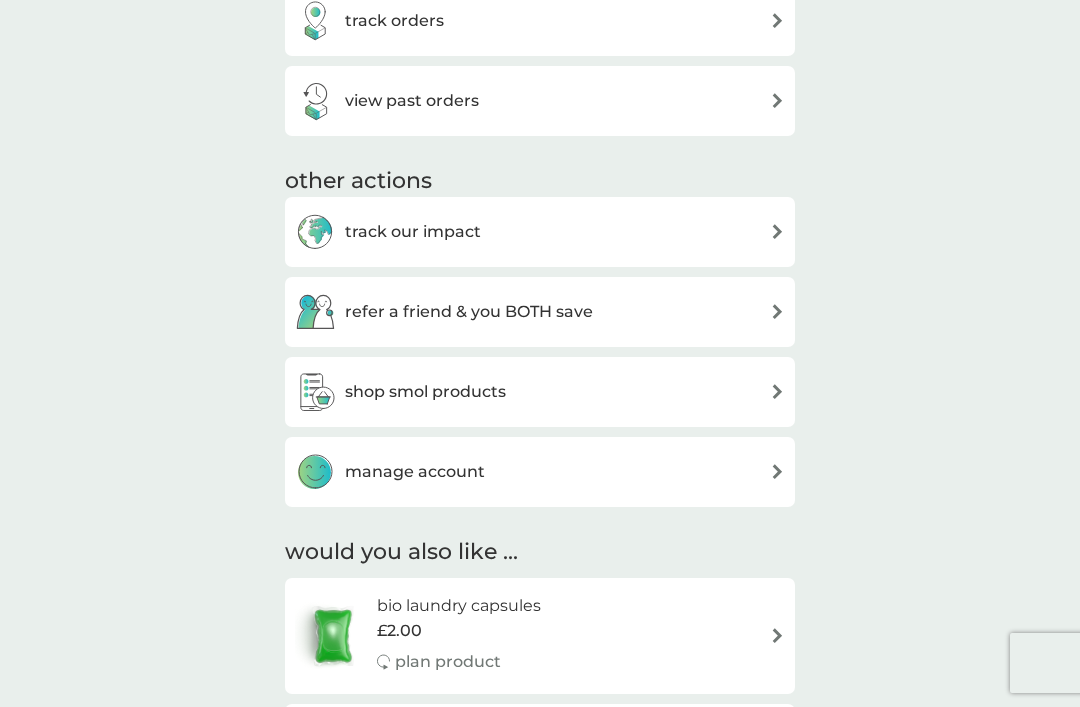 click at bounding box center (777, 471) 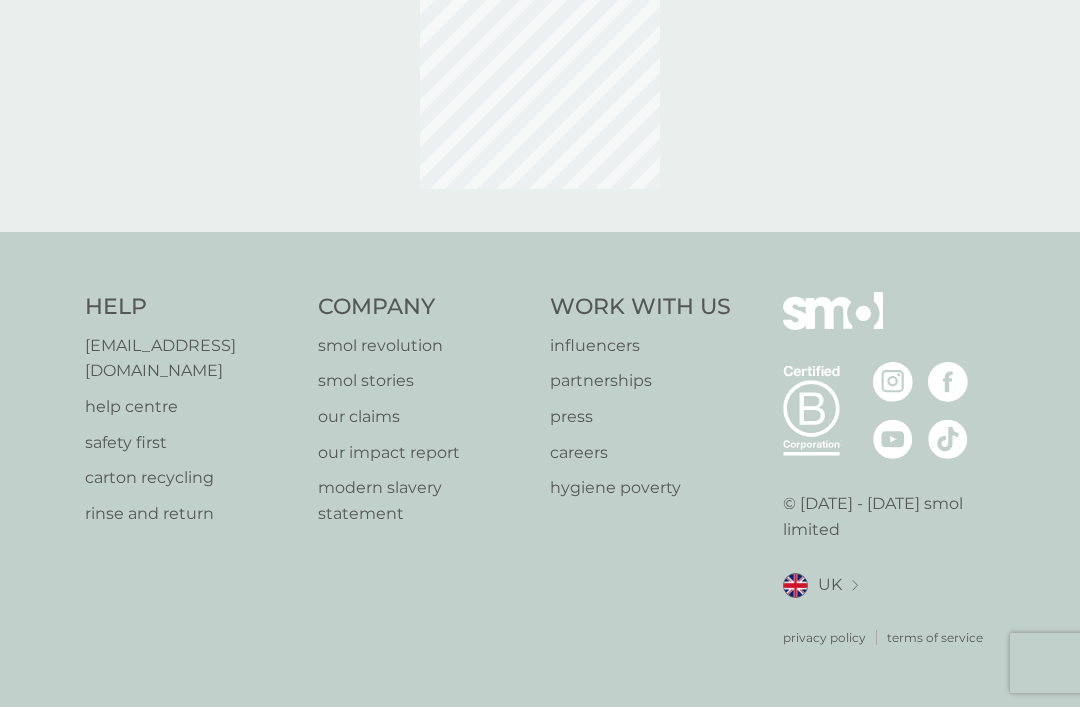 scroll, scrollTop: 0, scrollLeft: 0, axis: both 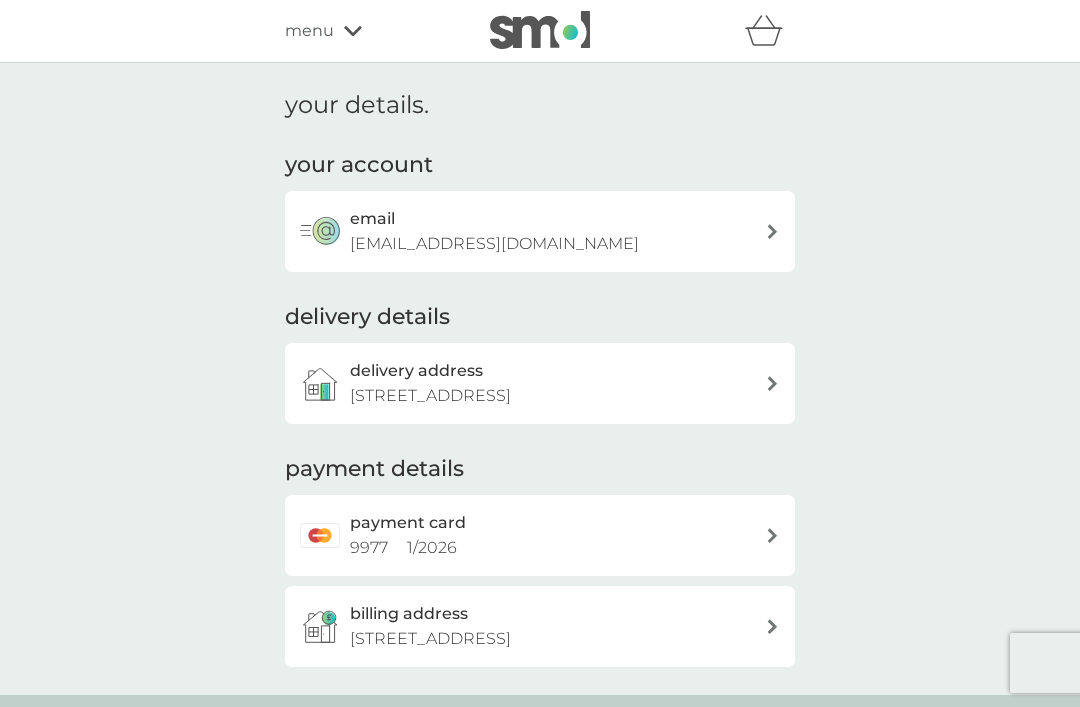 click at bounding box center (772, 535) 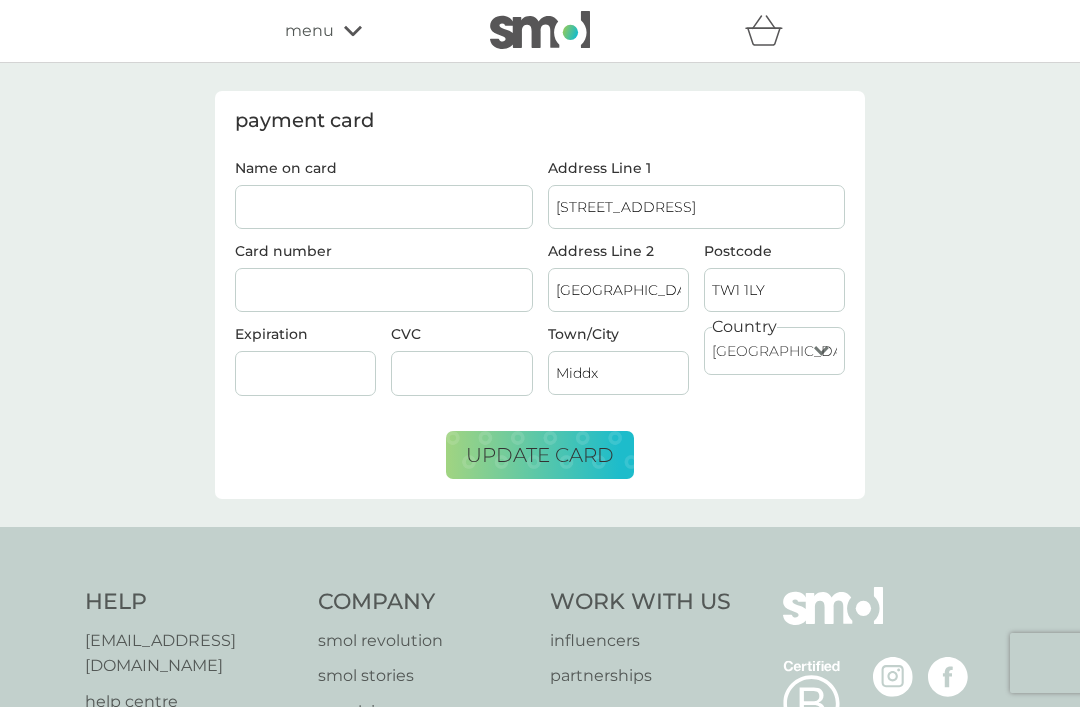 scroll, scrollTop: 19, scrollLeft: 0, axis: vertical 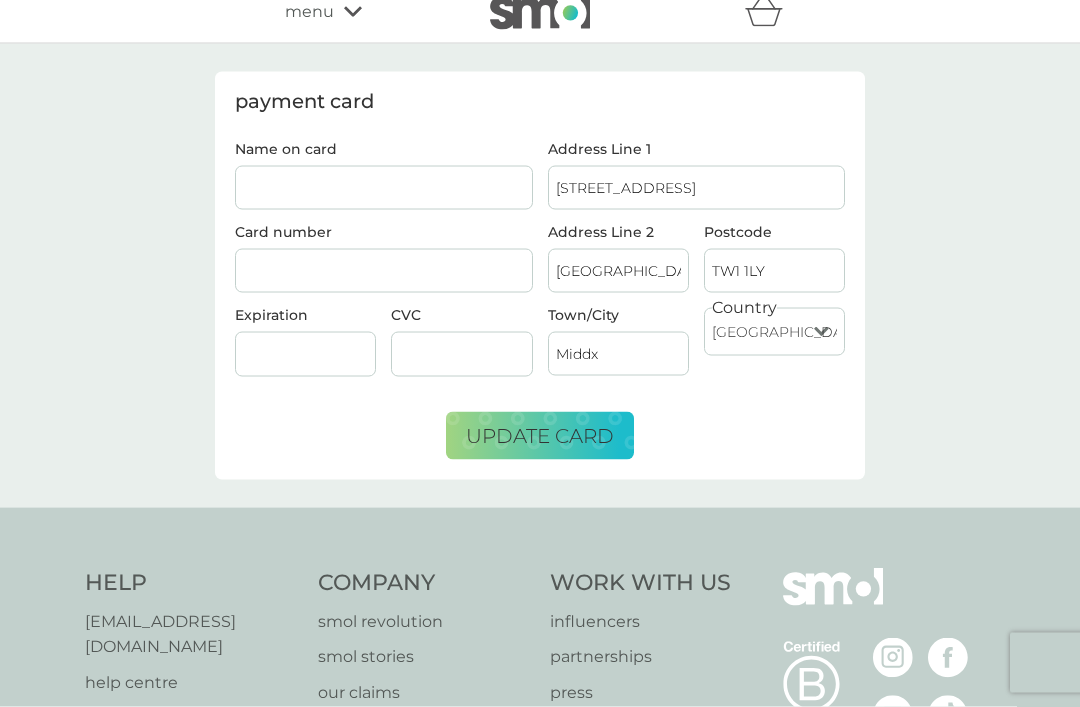 click on "update card" at bounding box center (540, 436) 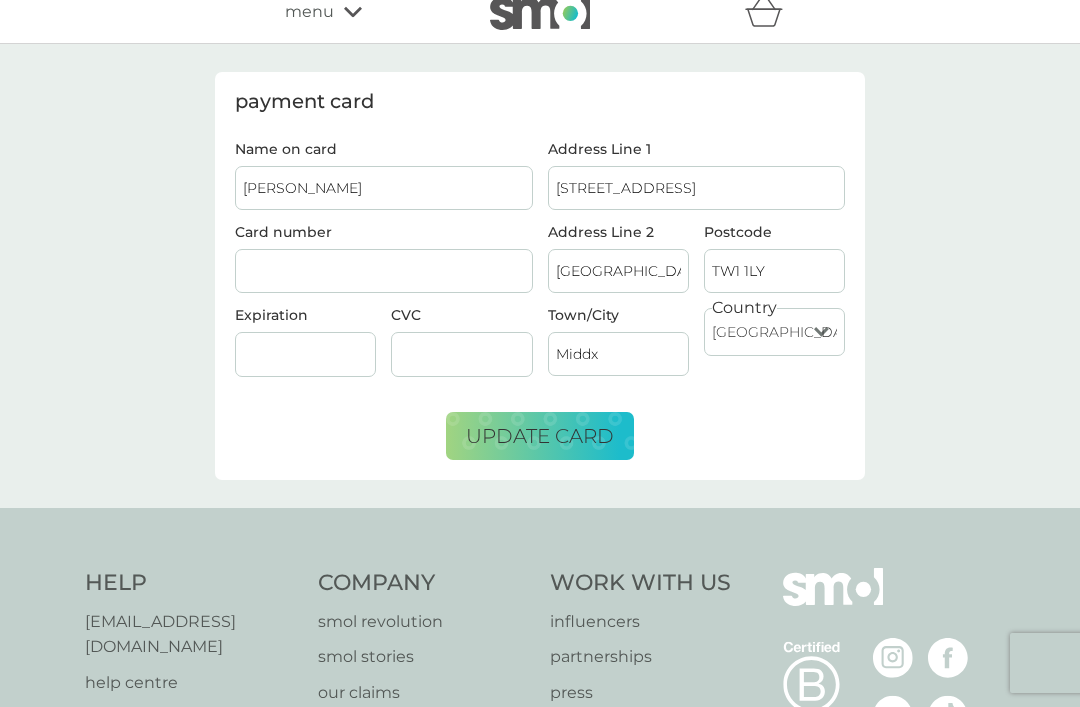 type on "MRS RM MOORE" 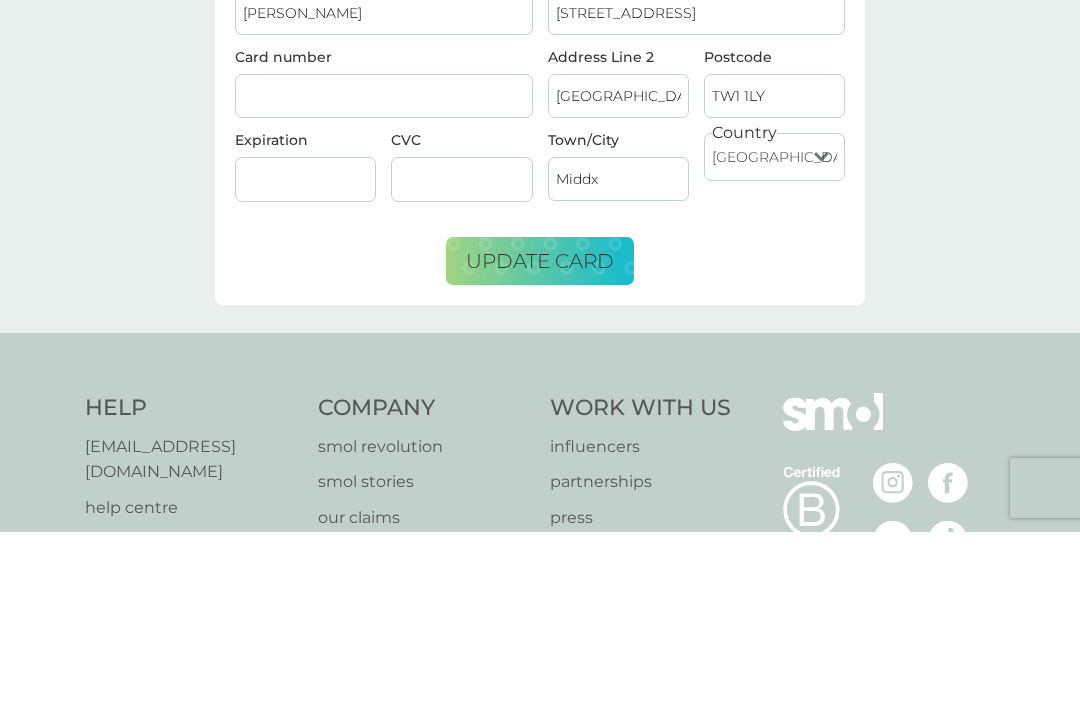 click at bounding box center [305, 354] 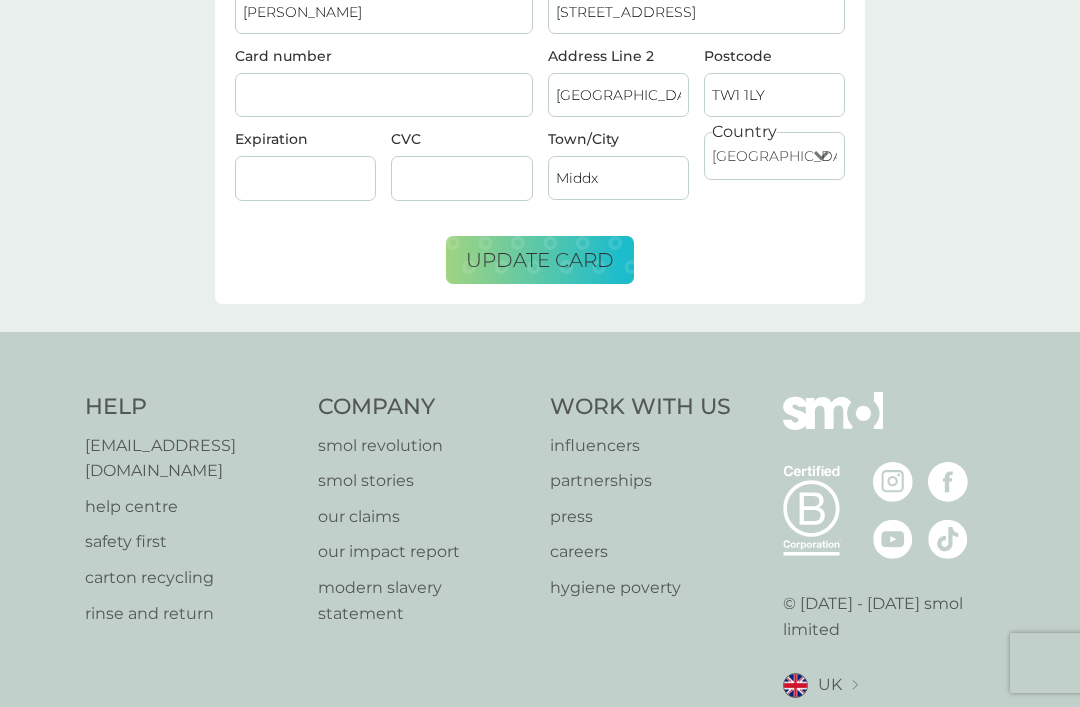 scroll, scrollTop: 194, scrollLeft: 0, axis: vertical 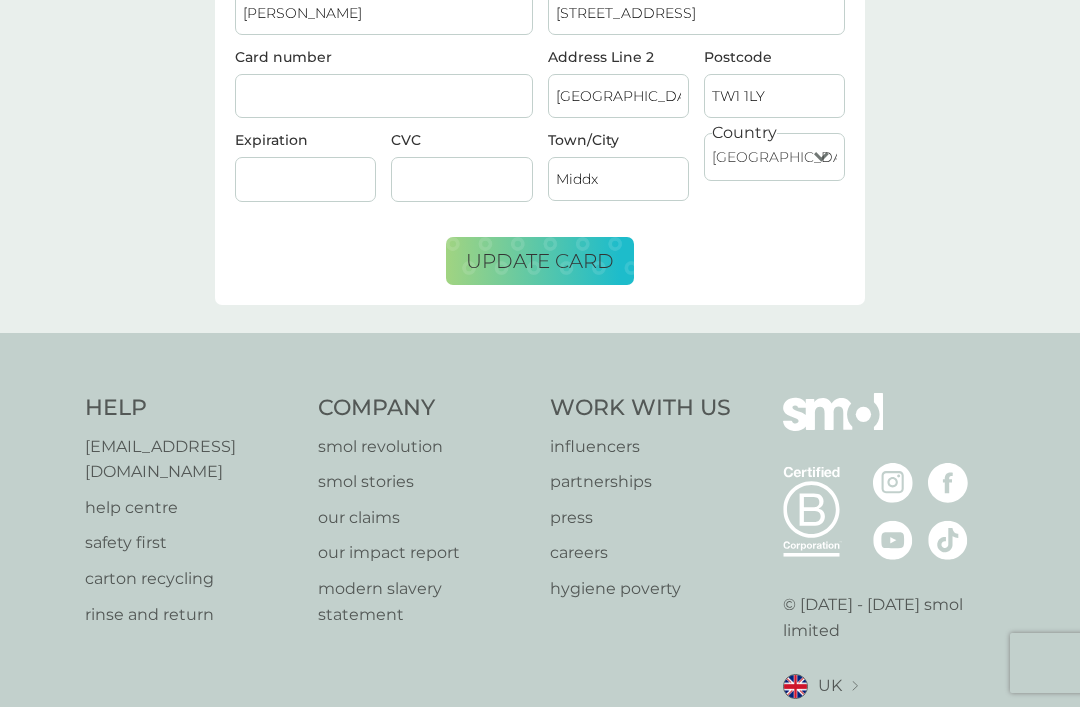 click on "update card" at bounding box center [540, 261] 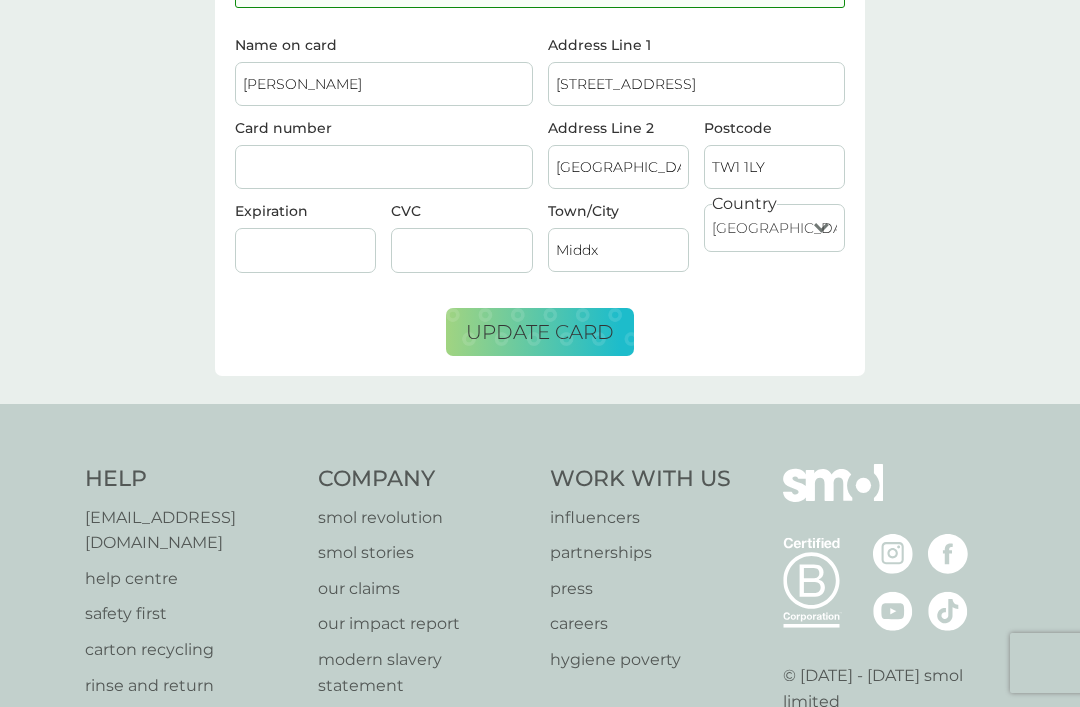 scroll, scrollTop: 0, scrollLeft: 0, axis: both 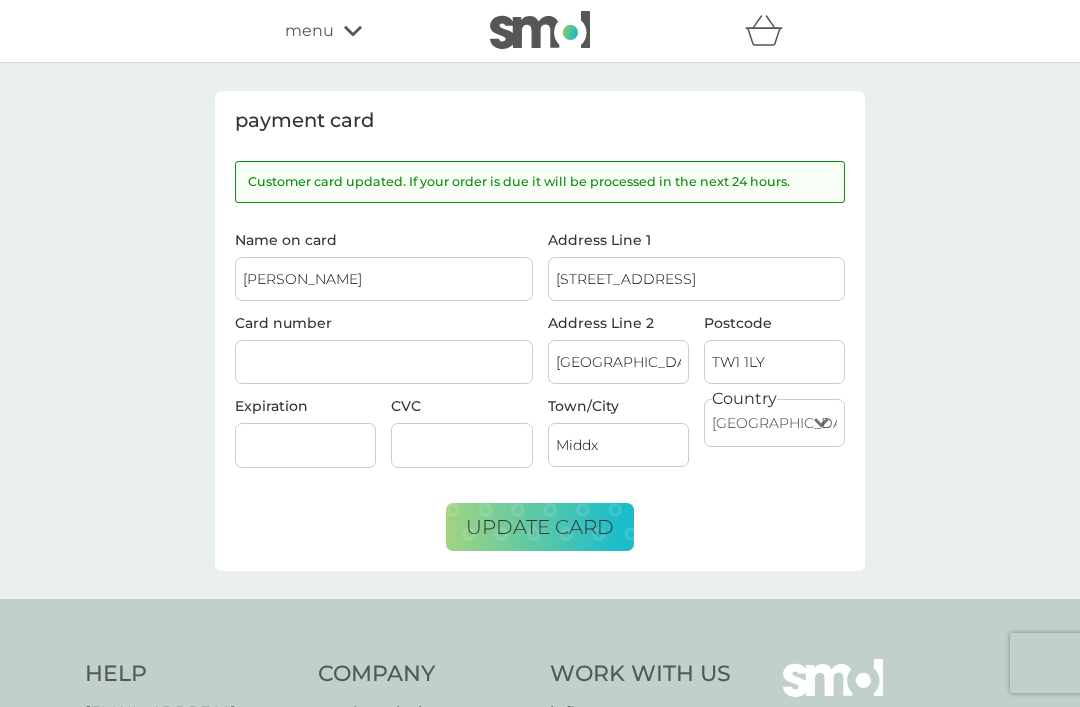 click on "payment card Customer card updated. If your order is due it will be processed in the next 24 hours. Name on card MRS RM MOORE Card number Expiration CVC Address Line 1 4 Orchard Rd Address Line 2 Twickenham Postcode TW1 1LY Town/City Middx Country United Kingdom Jersey Guernsey Isle of Man United States Republic of Ireland Bulgaria Poland France Germany Netherlands update card" at bounding box center (540, 331) 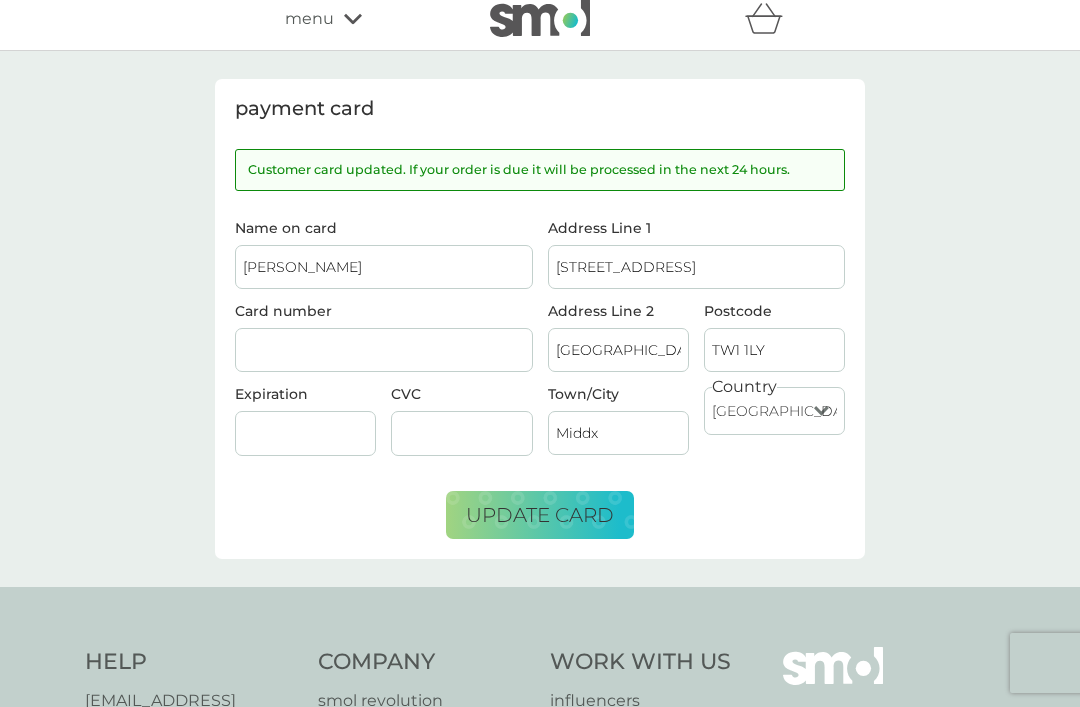 scroll, scrollTop: 0, scrollLeft: 0, axis: both 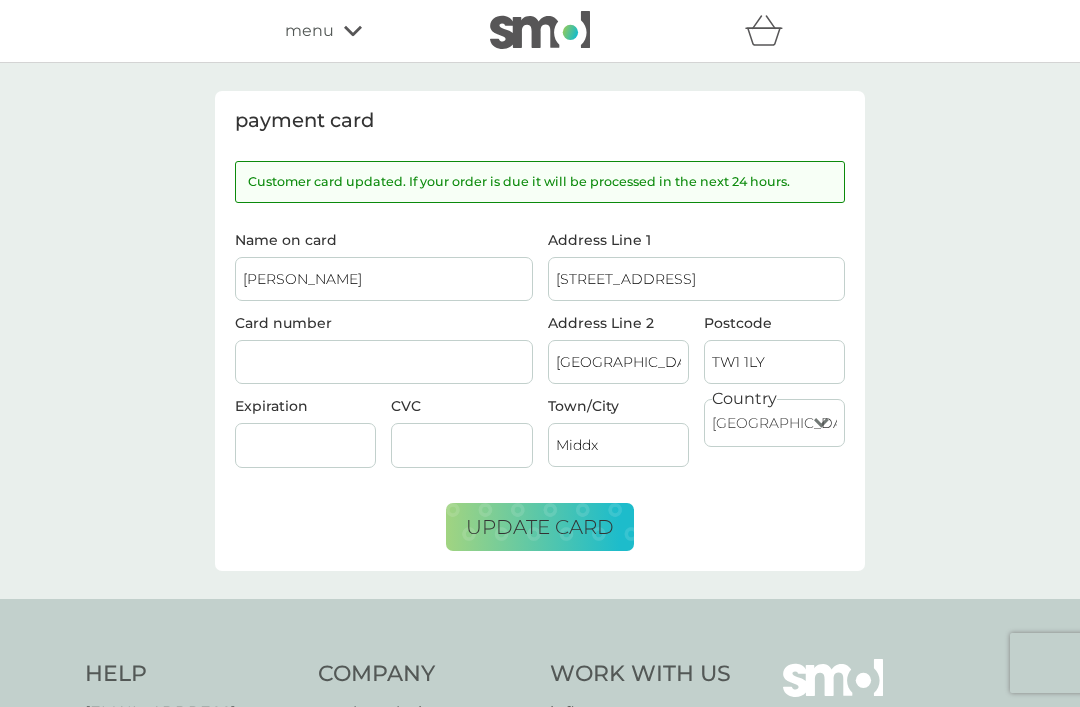 click 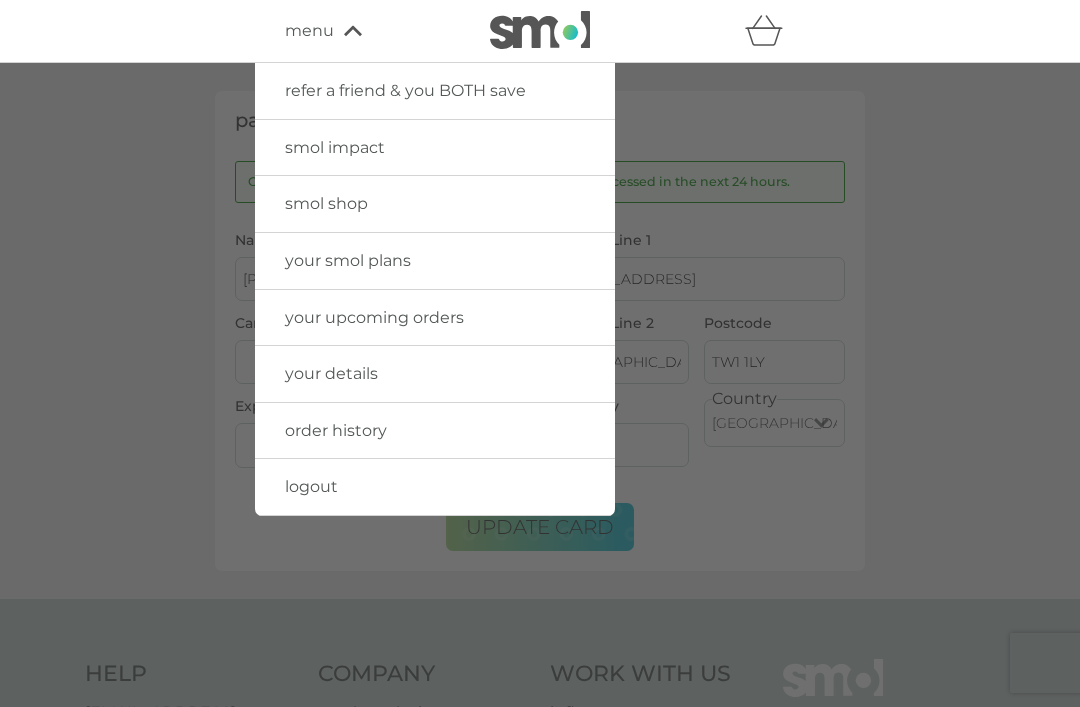 click at bounding box center [540, 416] 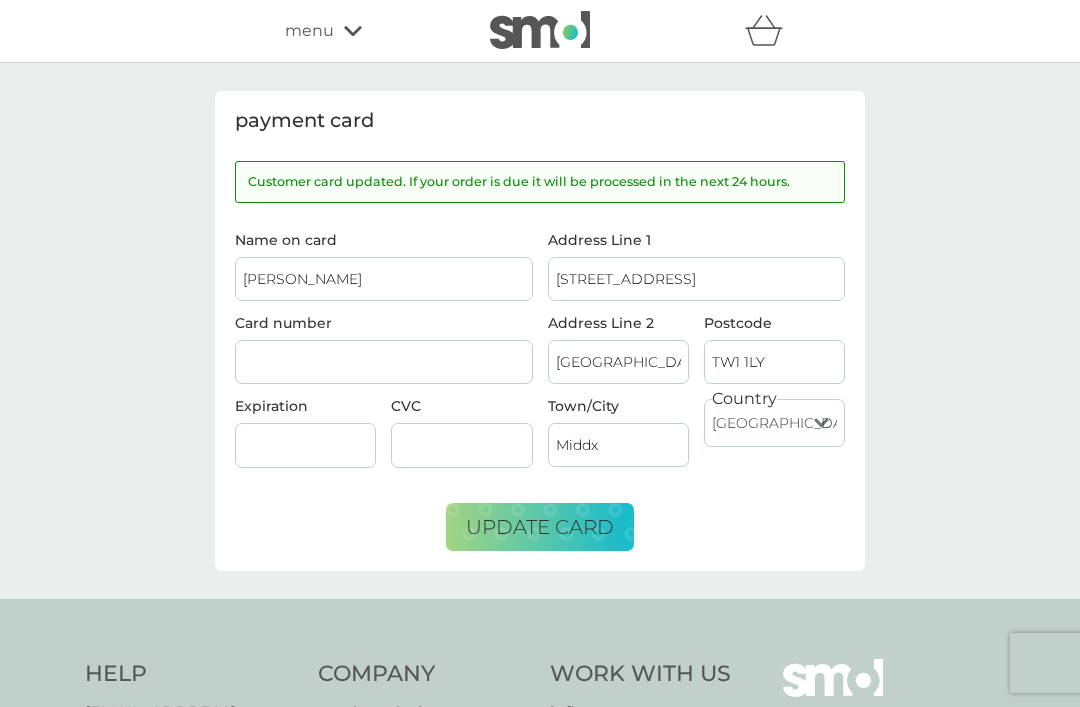 click on "payment card Customer card updated. If your order is due it will be processed in the next 24 hours. Name on card MRS RM MOORE Card number Expiration CVC Address Line 1 4 Orchard Rd Address Line 2 Twickenham Postcode TW1 1LY Town/City Middx Country United Kingdom Jersey Guernsey Isle of Man United States Republic of Ireland Bulgaria Poland France Germany Netherlands update card" at bounding box center [540, 331] 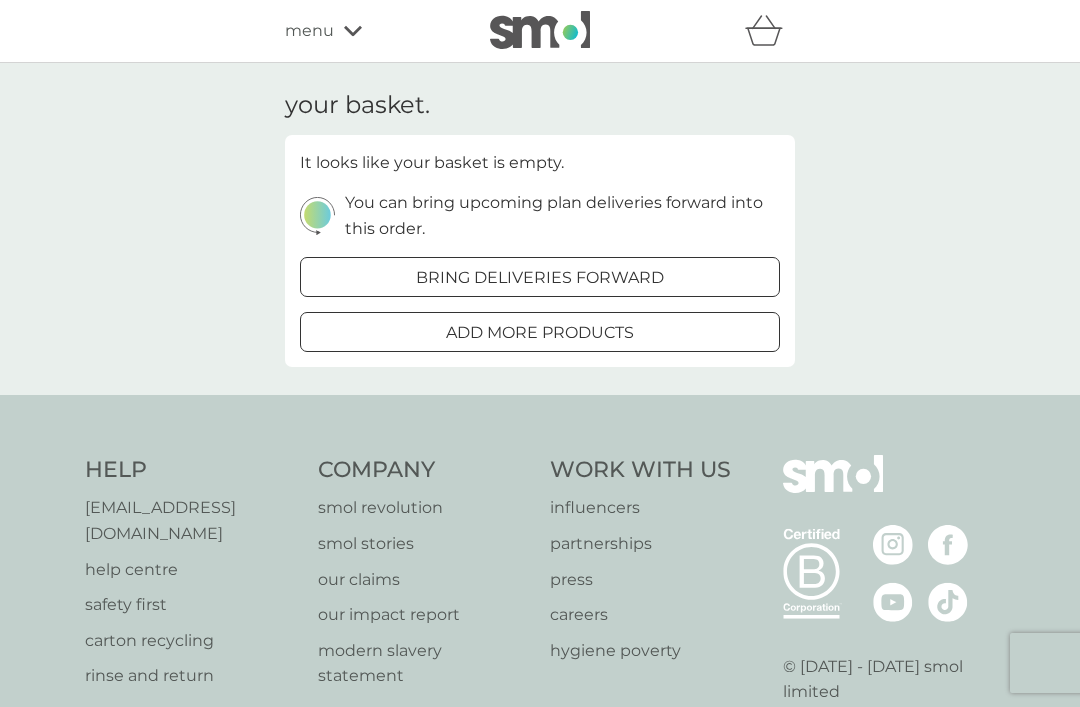 click on "your basket. It looks like your basket is empty. You can bring upcoming plan deliveries forward into this order. bring deliveries forward add more products" at bounding box center [540, 229] 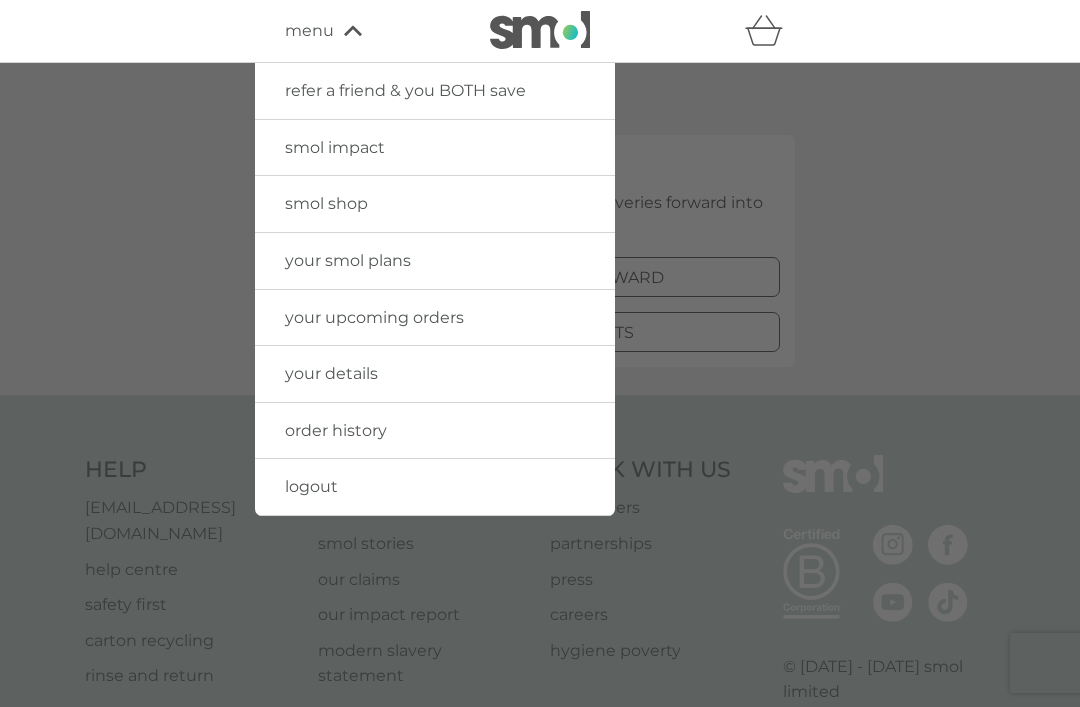 click on "your smol plans" at bounding box center [435, 261] 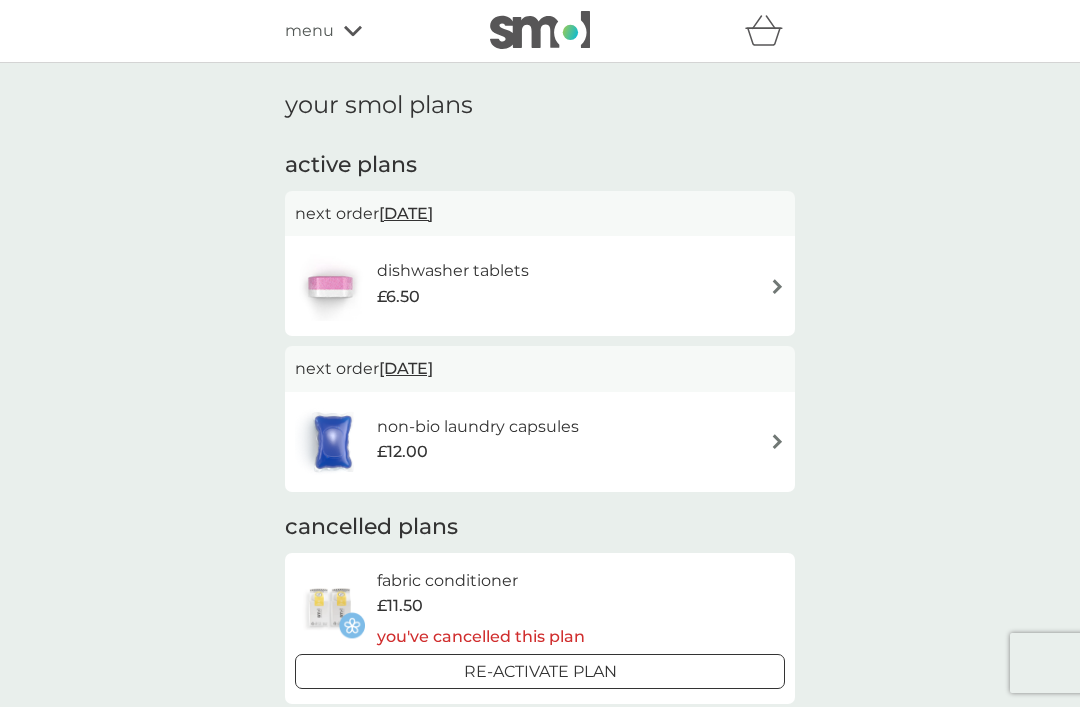 click at bounding box center (777, 286) 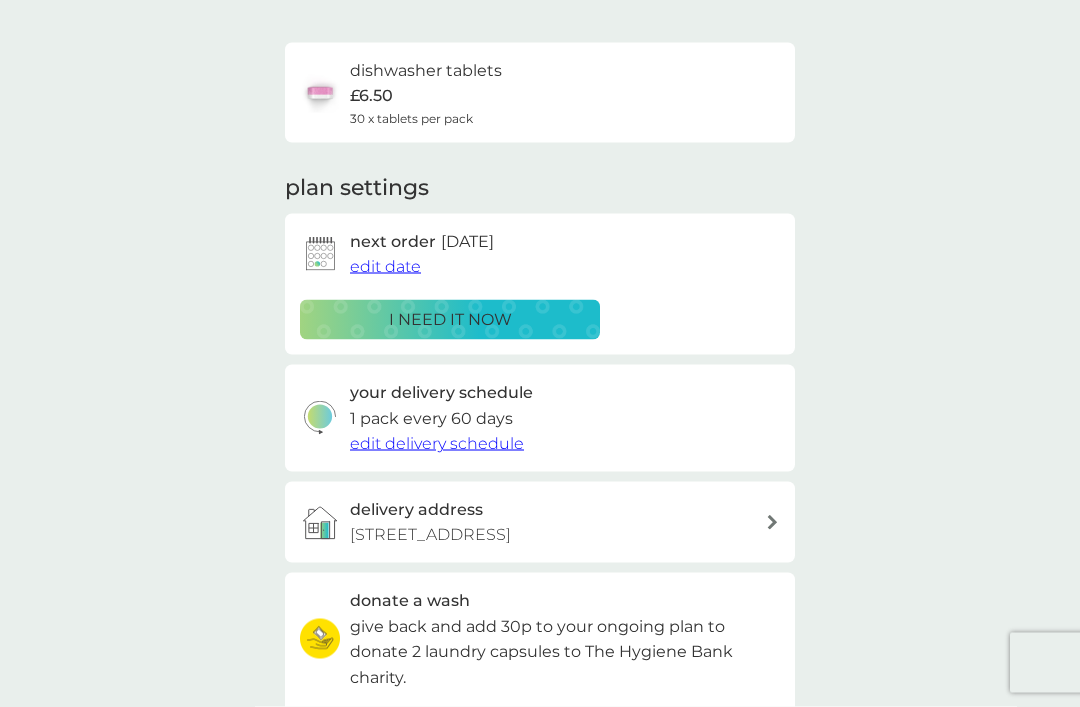 scroll, scrollTop: 125, scrollLeft: 0, axis: vertical 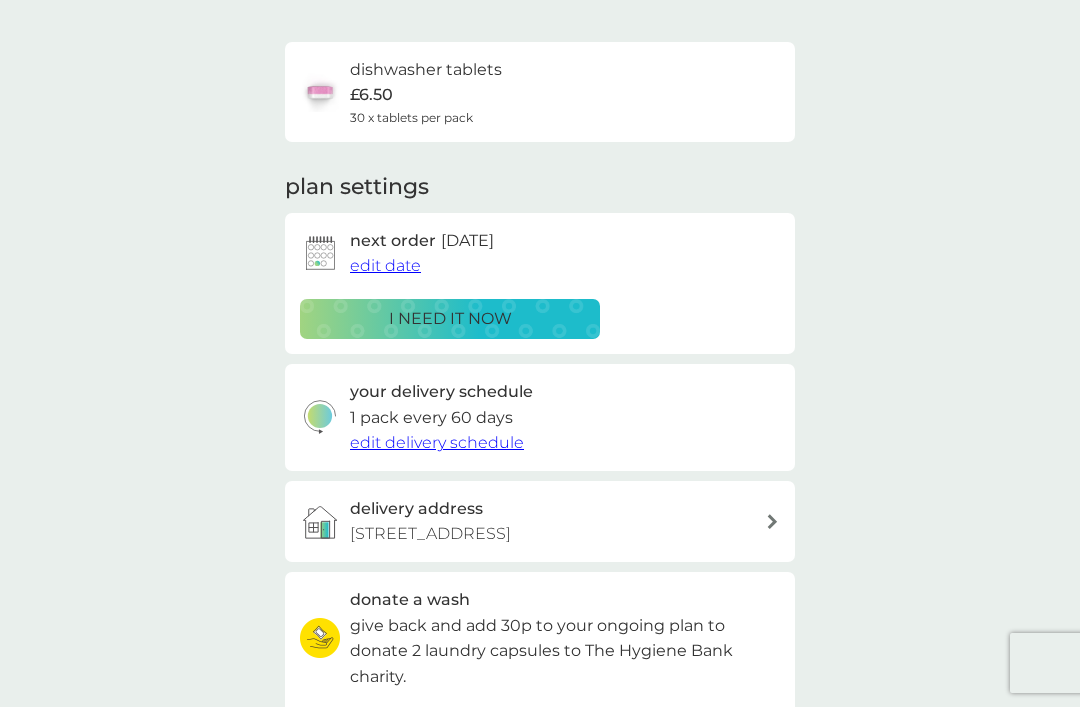 click on "edit date" at bounding box center (385, 265) 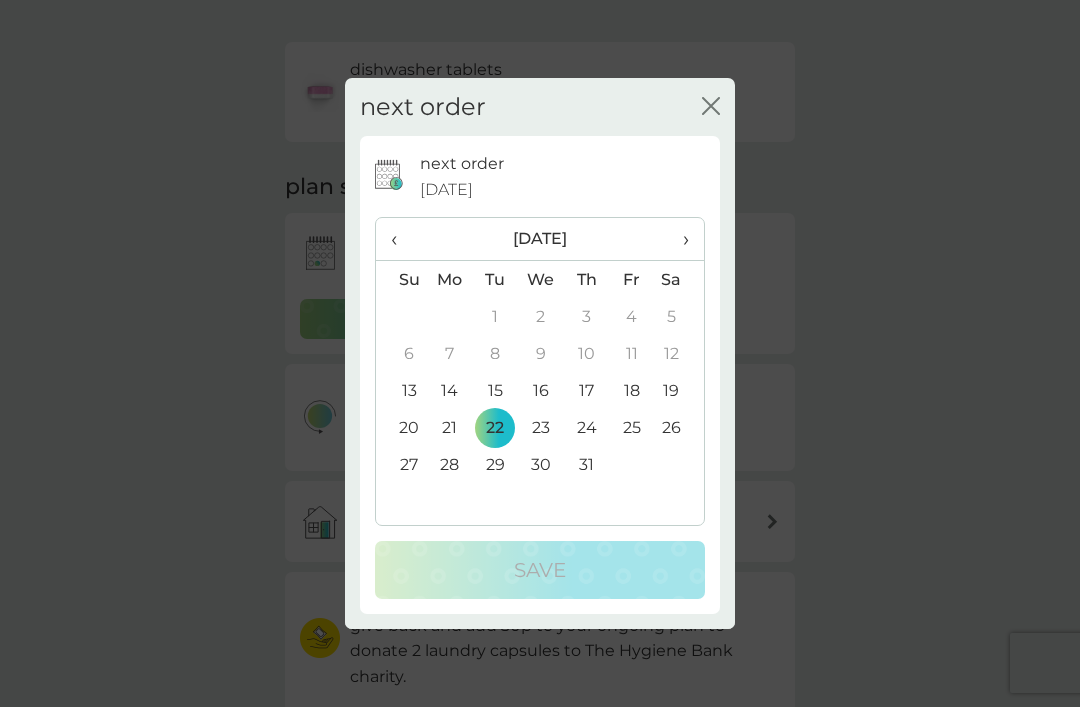 click on "›" at bounding box center (679, 239) 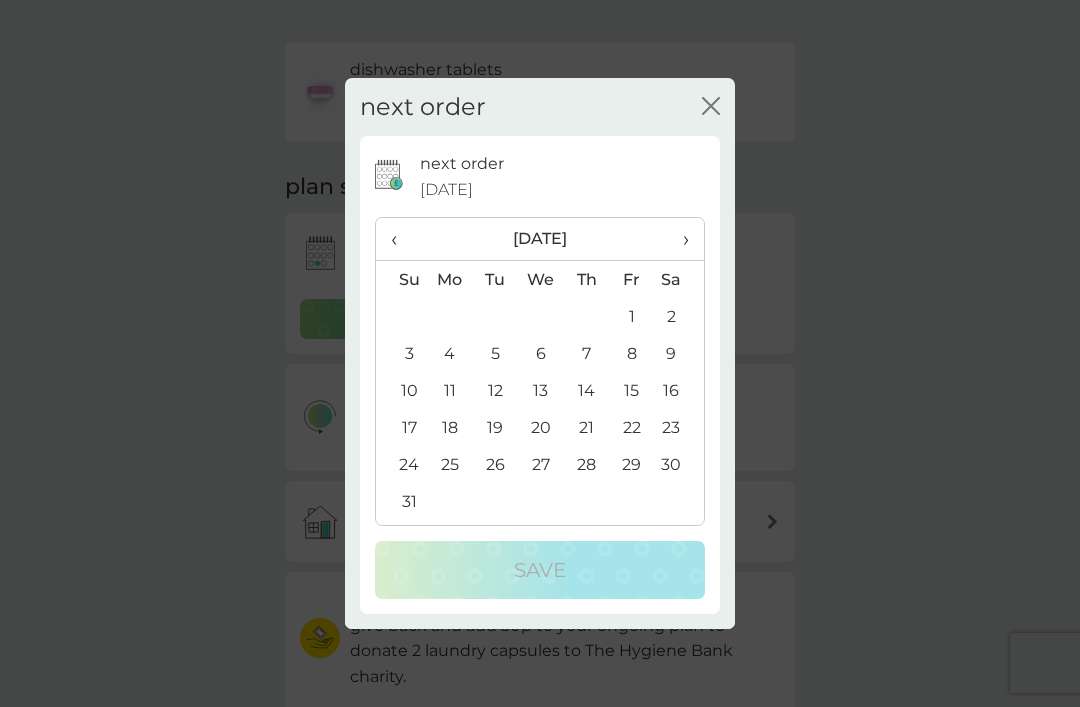 click on "›" at bounding box center (679, 239) 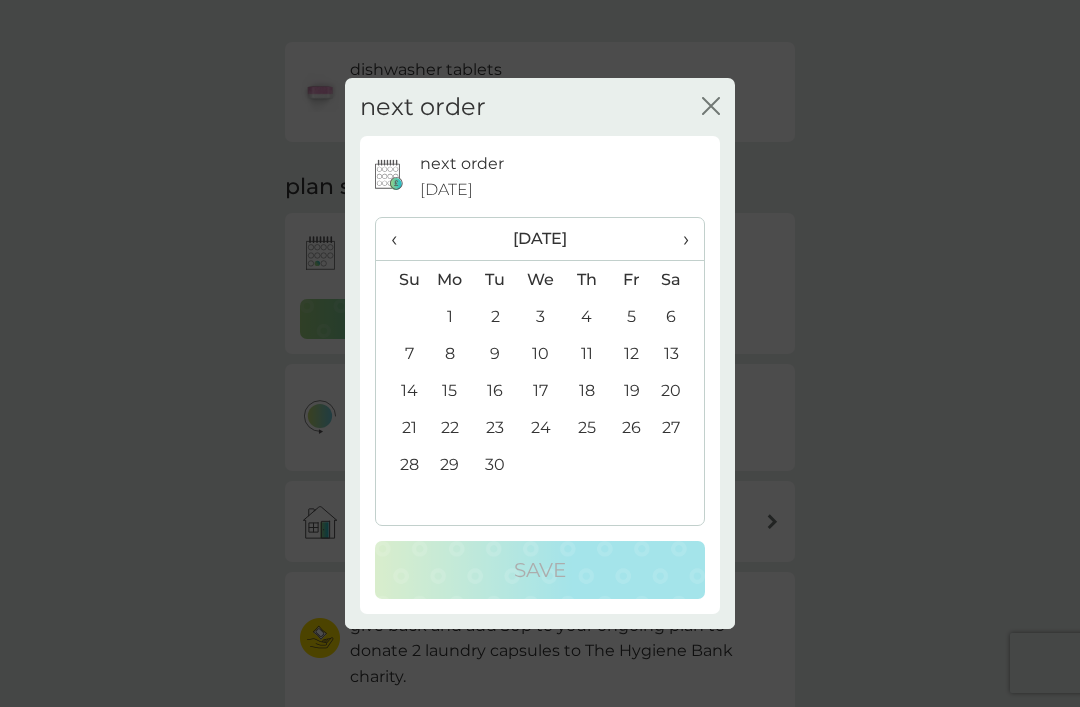 click on "1" at bounding box center (450, 316) 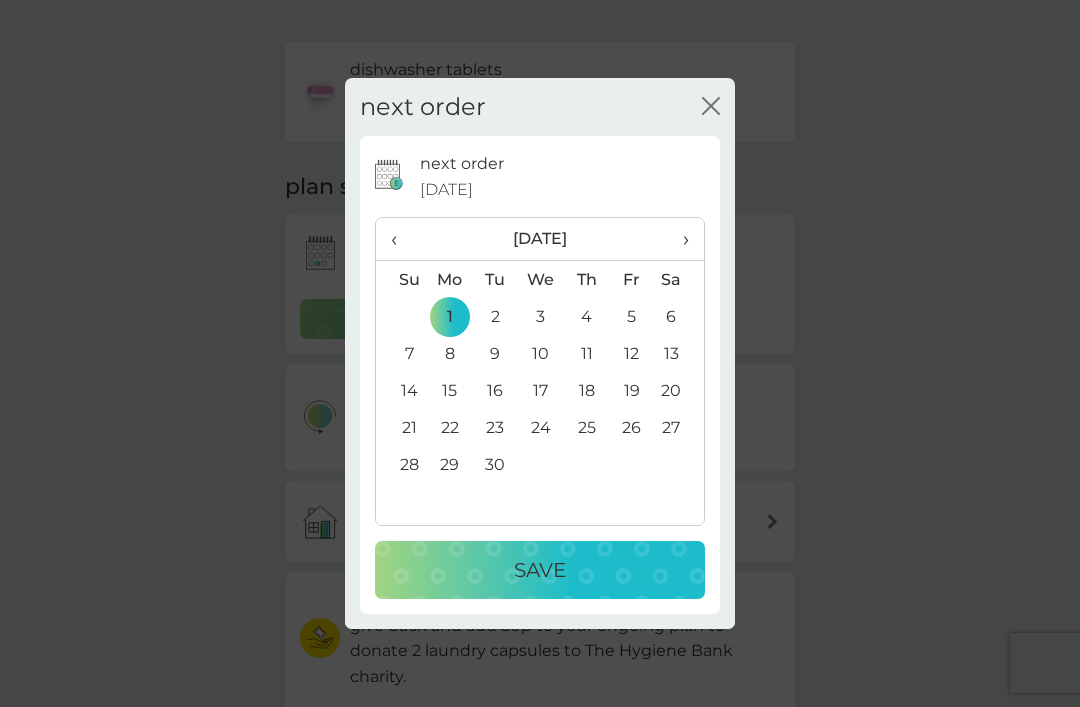 click on "Save" at bounding box center (540, 570) 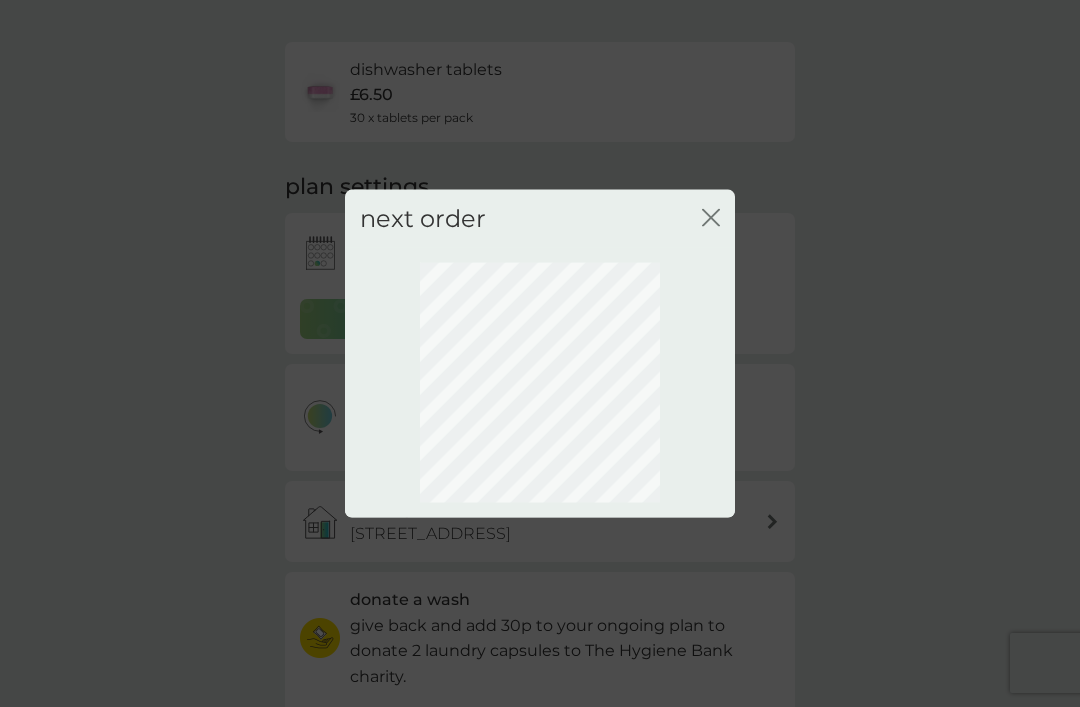 scroll, scrollTop: 66, scrollLeft: 0, axis: vertical 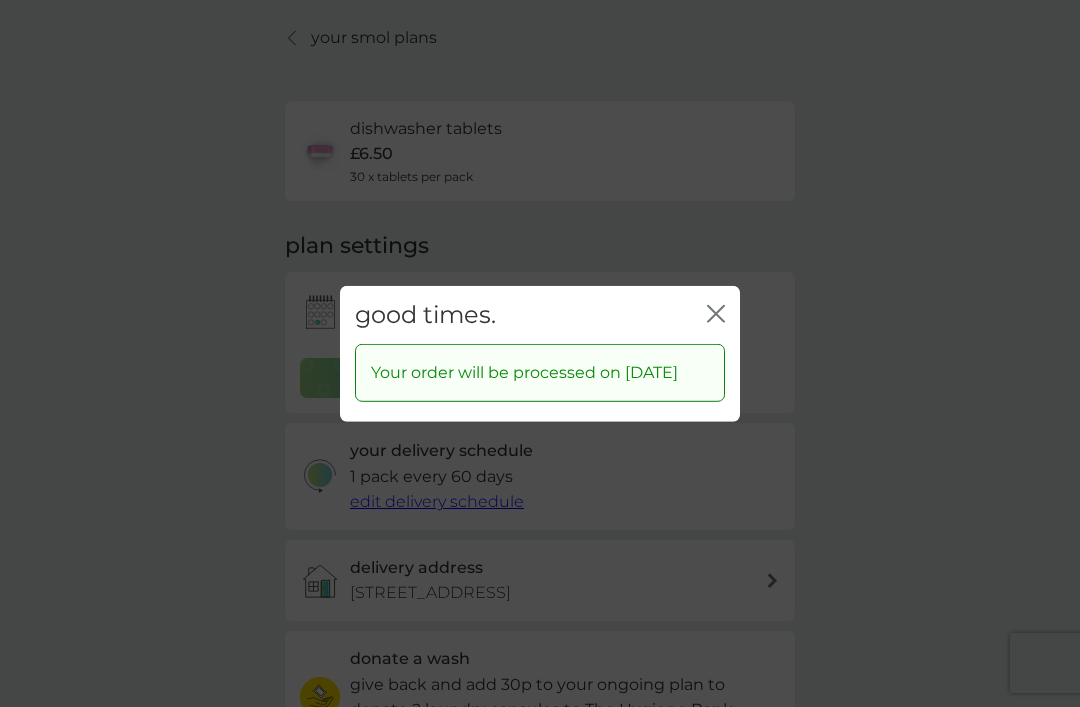click 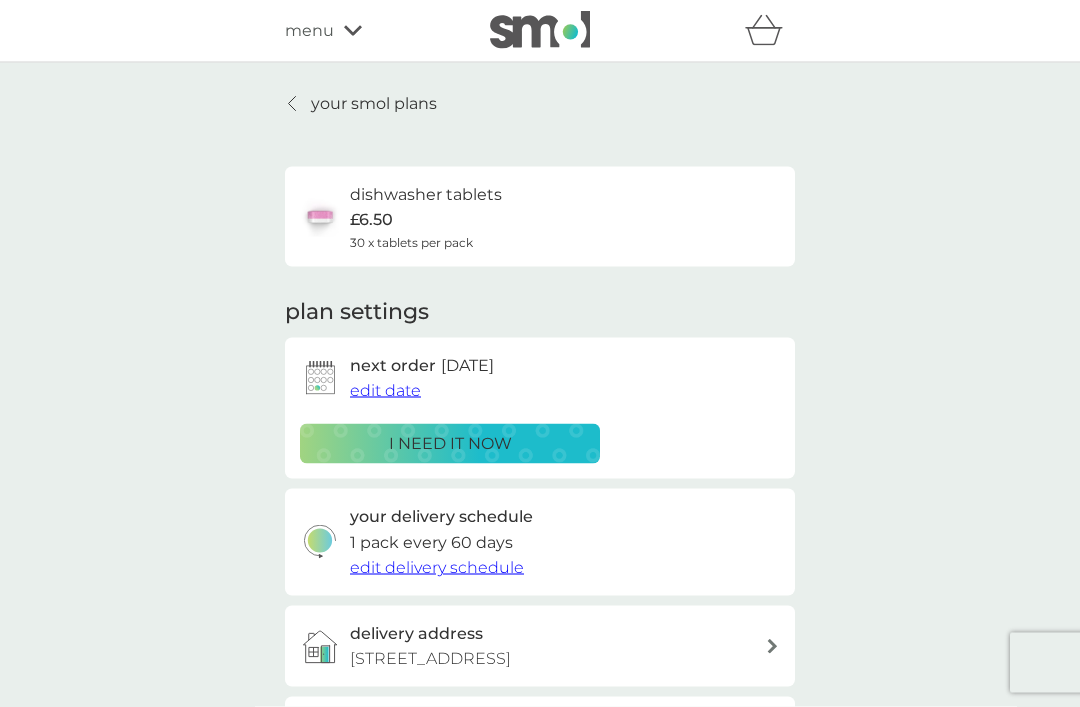 scroll, scrollTop: 0, scrollLeft: 0, axis: both 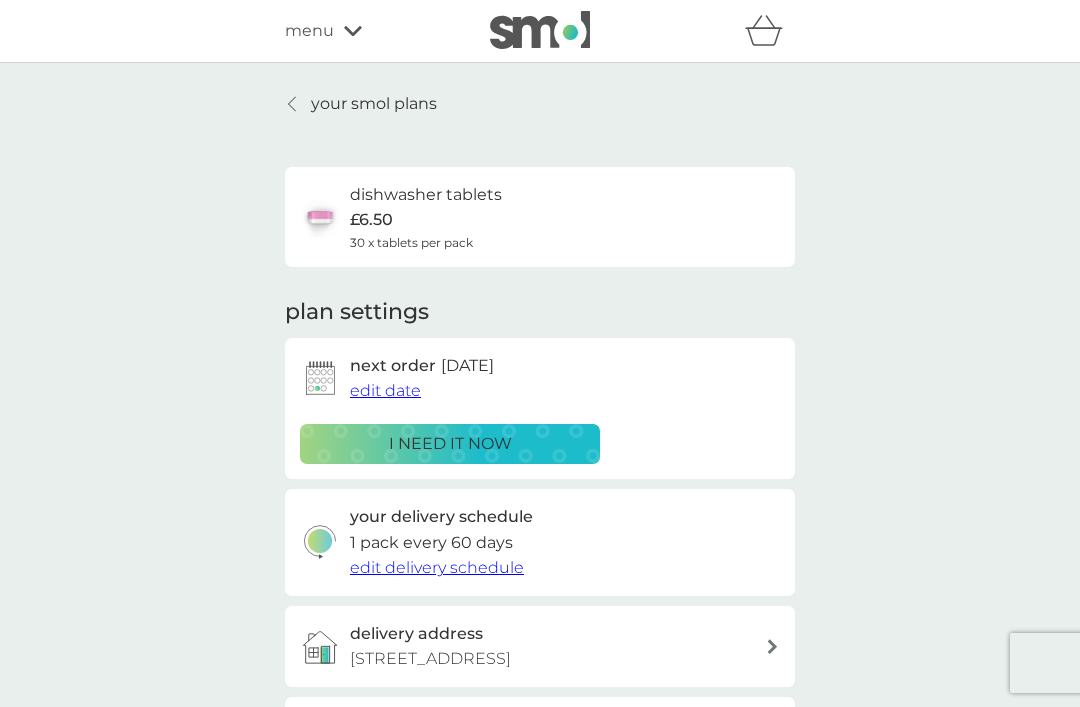 click on "your smol plans" at bounding box center (374, 104) 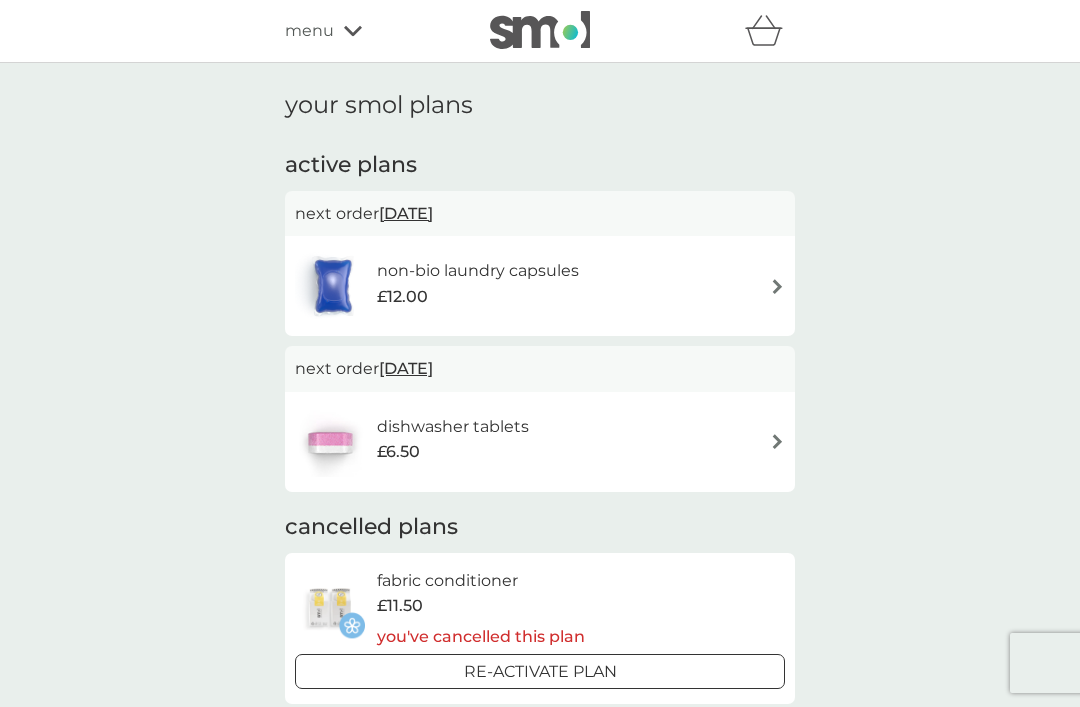 click at bounding box center (777, 286) 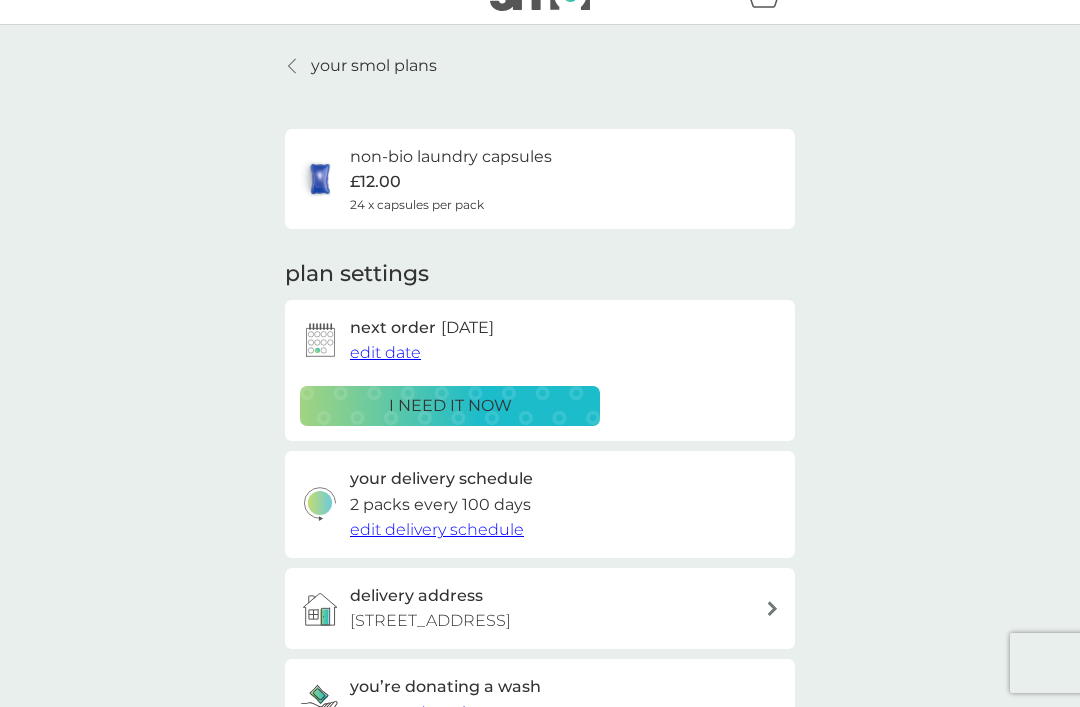 scroll, scrollTop: 0, scrollLeft: 0, axis: both 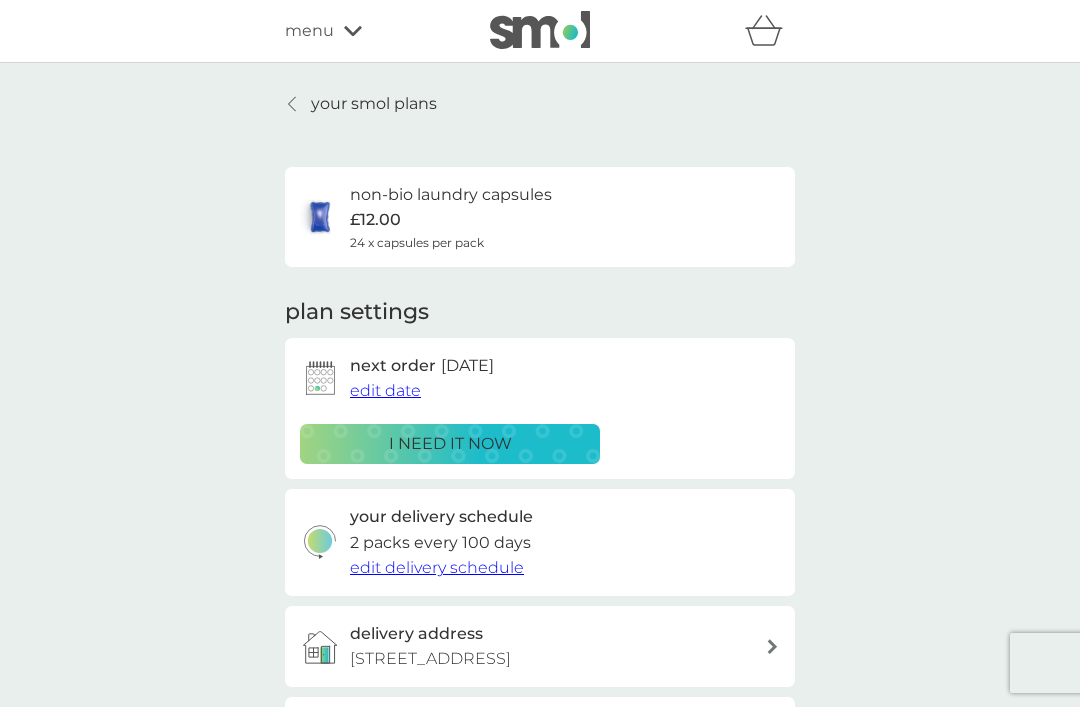 click on "your smol plans non-bio laundry capsules £12.00 24 x capsules per pack plan settings next order 2 Aug 2025 edit date i need it now your delivery schedule 2 packs every 100 days edit delivery schedule delivery address 4 Orchard Rd, Twickenham, Middx, TW1 1LY you’re donating a wash remove donation Pause plan cancel plan" at bounding box center (540, 497) 